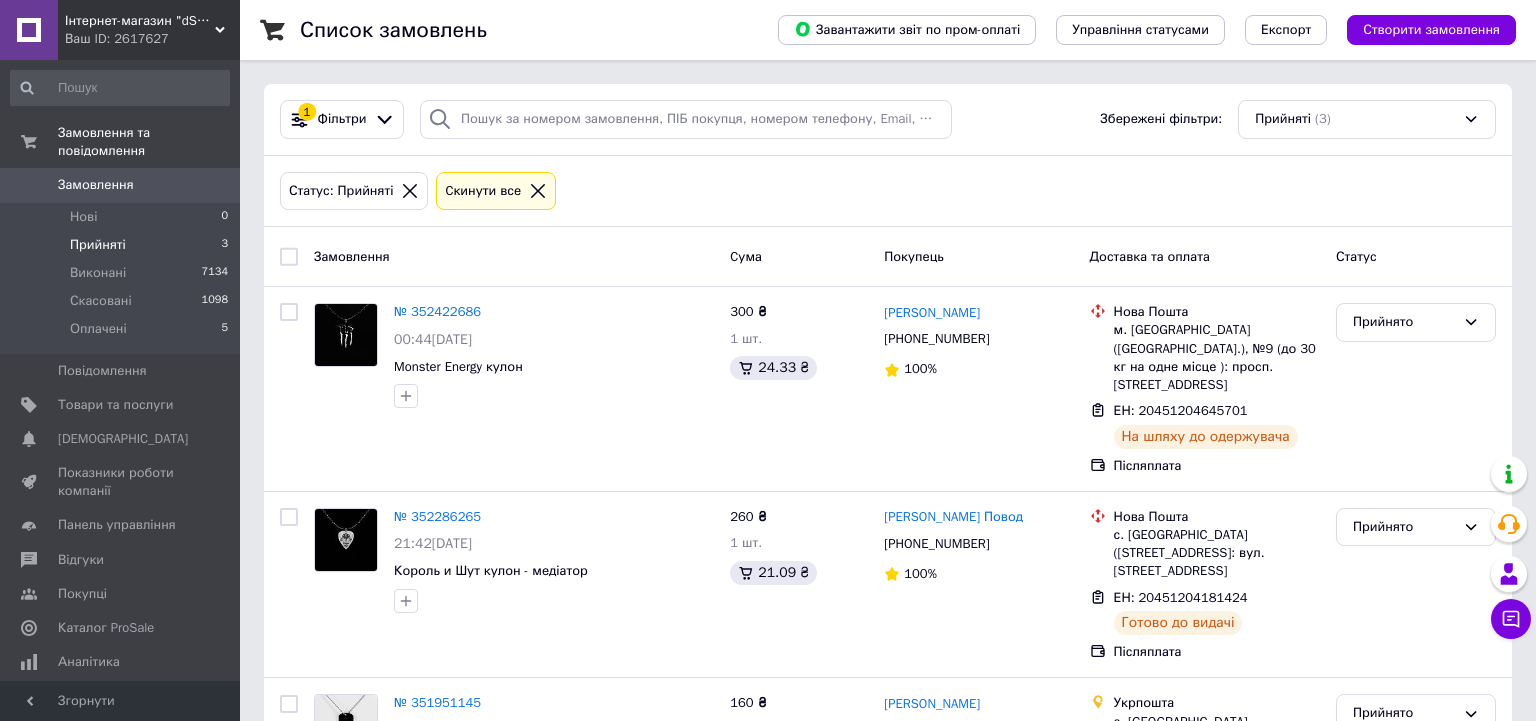 scroll, scrollTop: 112, scrollLeft: 0, axis: vertical 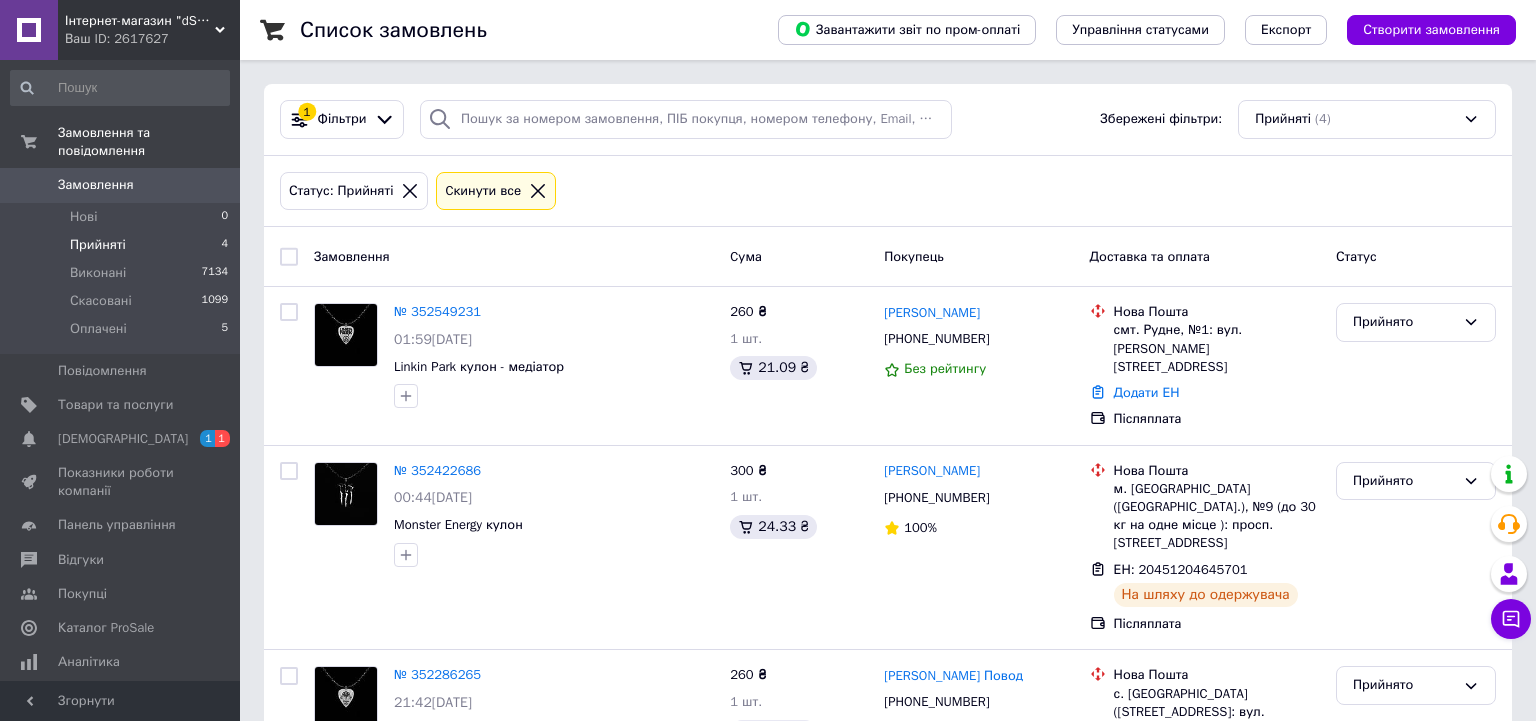 click on "[DEMOGRAPHIC_DATA]" at bounding box center [121, 439] 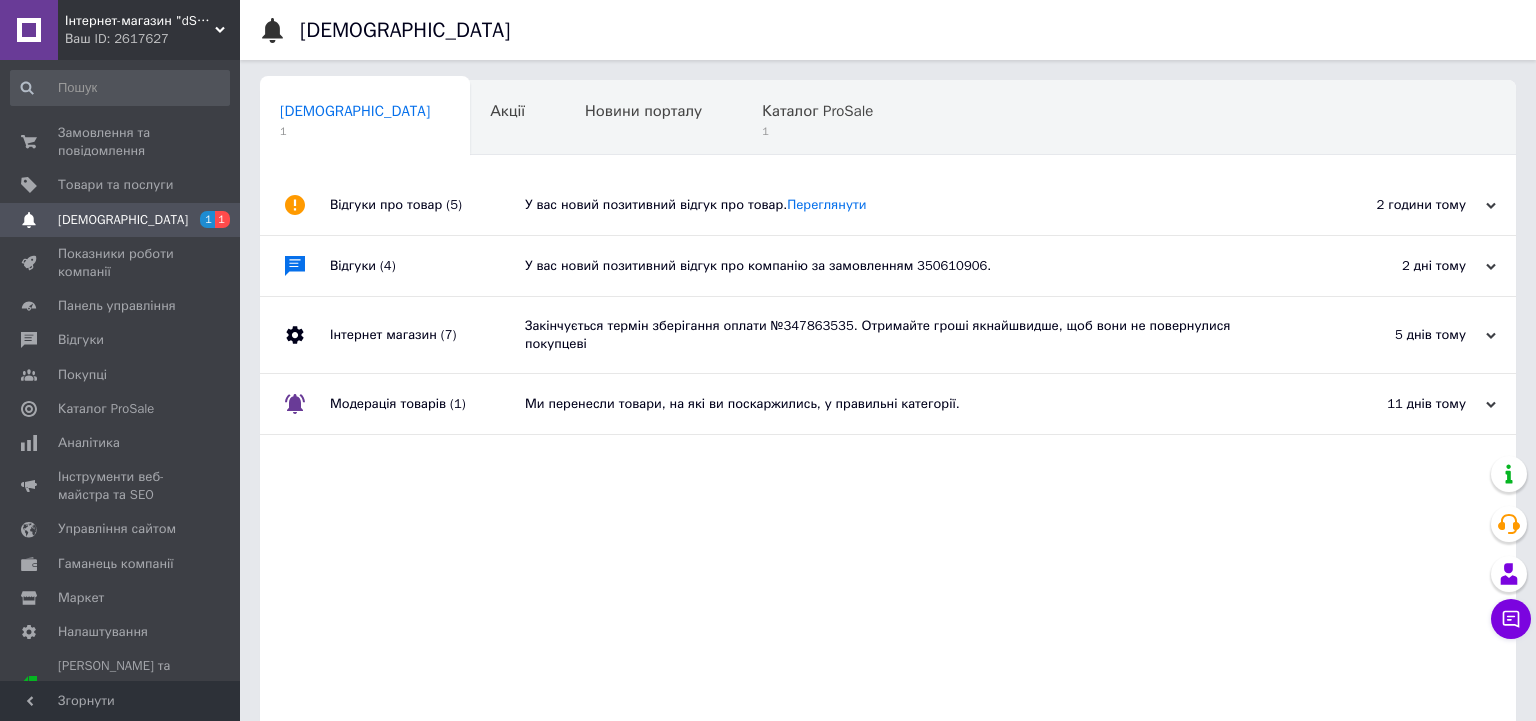 click on "У вас новий позитивний відгук про товар.  Переглянути" at bounding box center [910, 205] 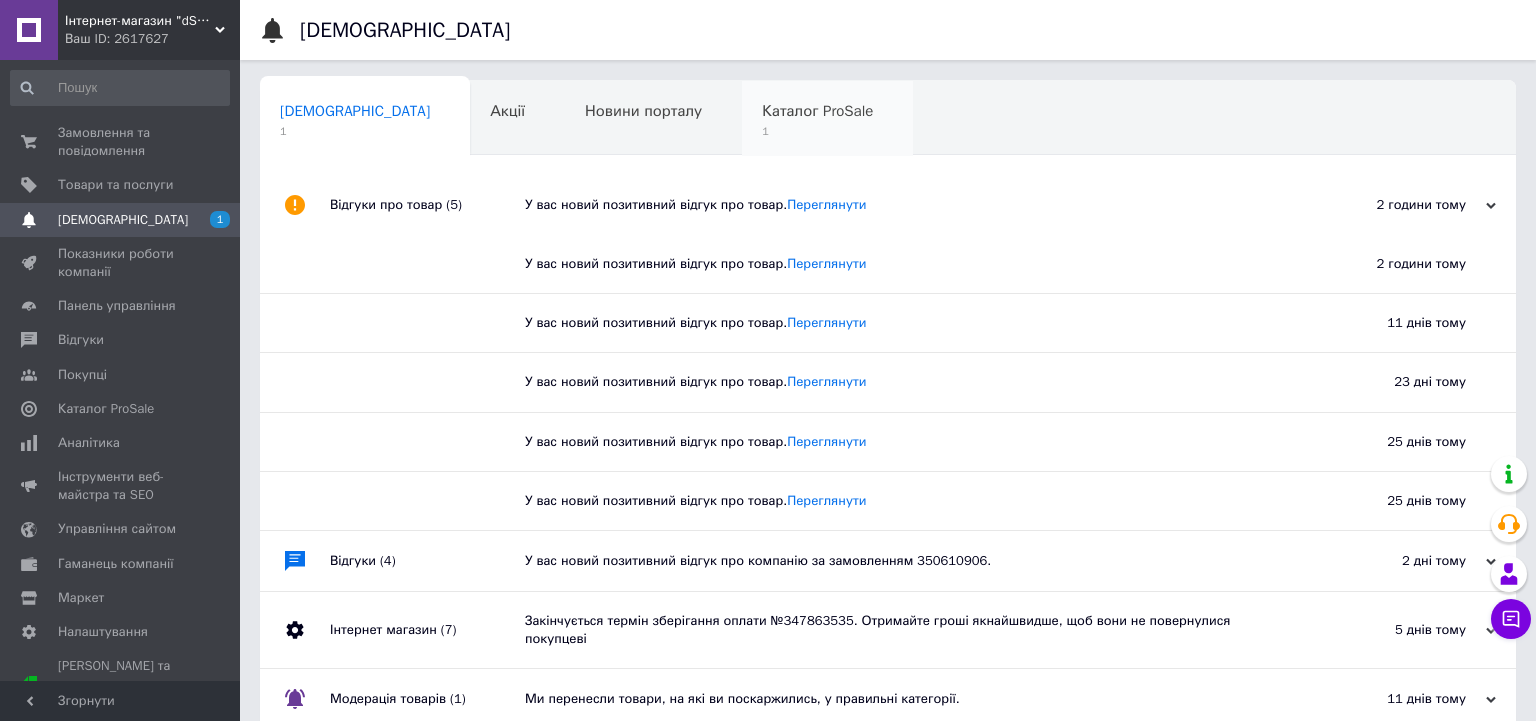 click on "Каталог ProSale" at bounding box center [817, 111] 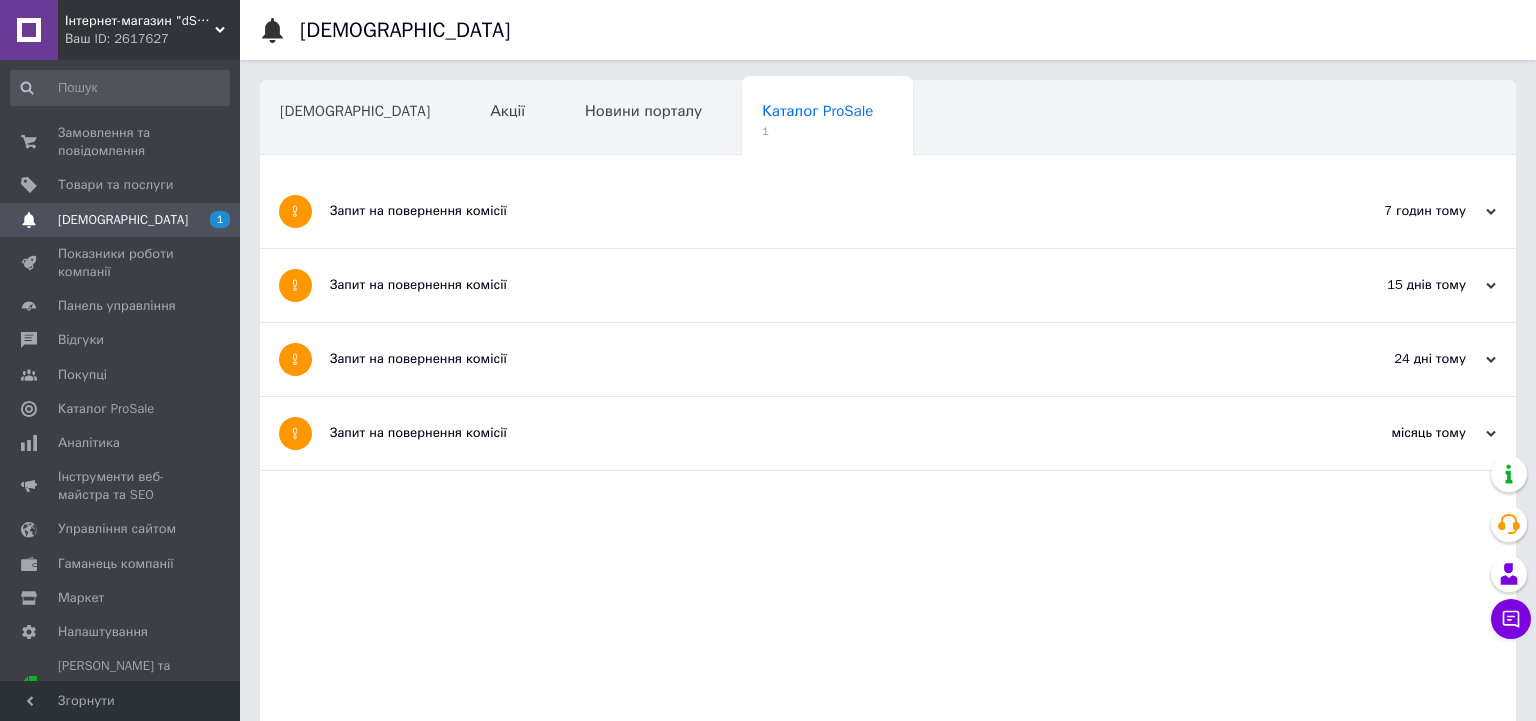 click on "Запит на повернення комісії" at bounding box center [813, 211] 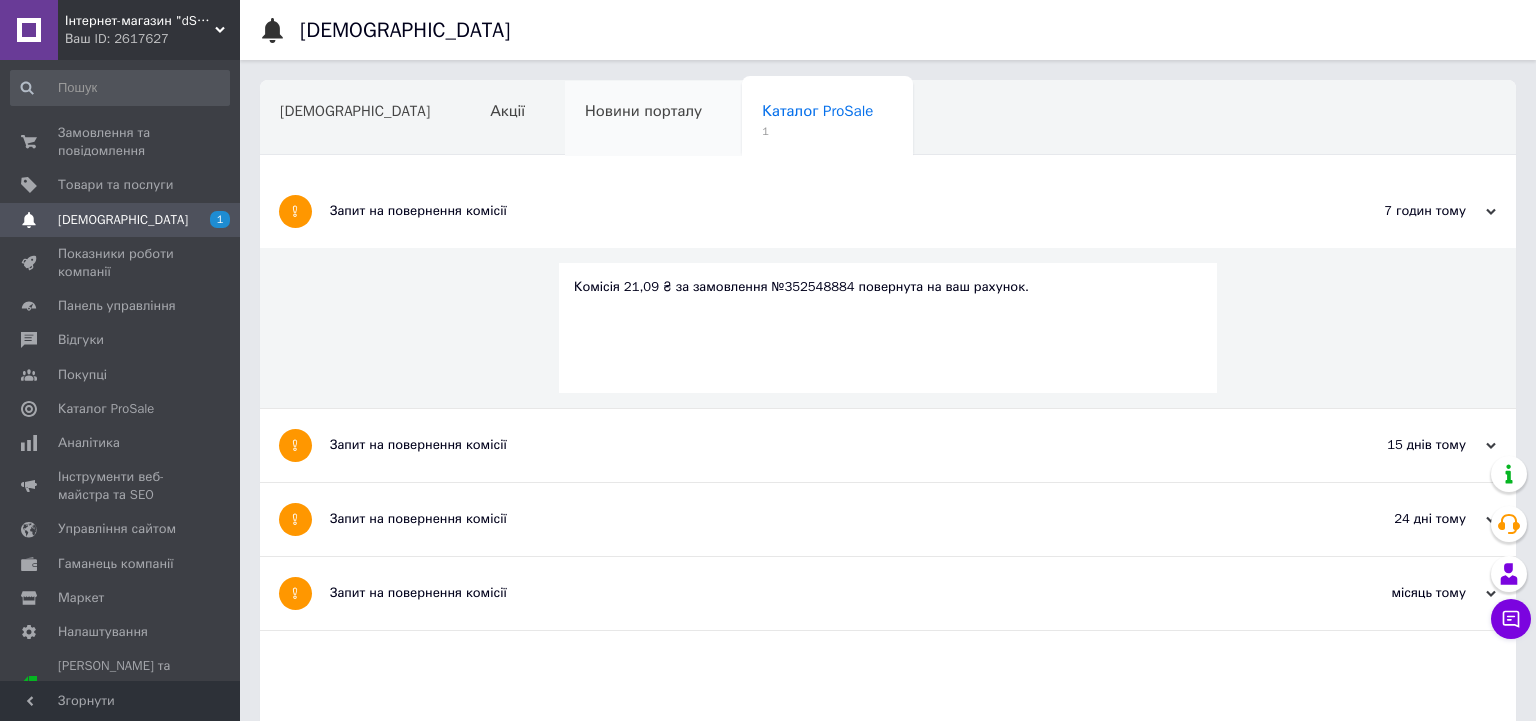 click on "Новини порталу" at bounding box center (653, 119) 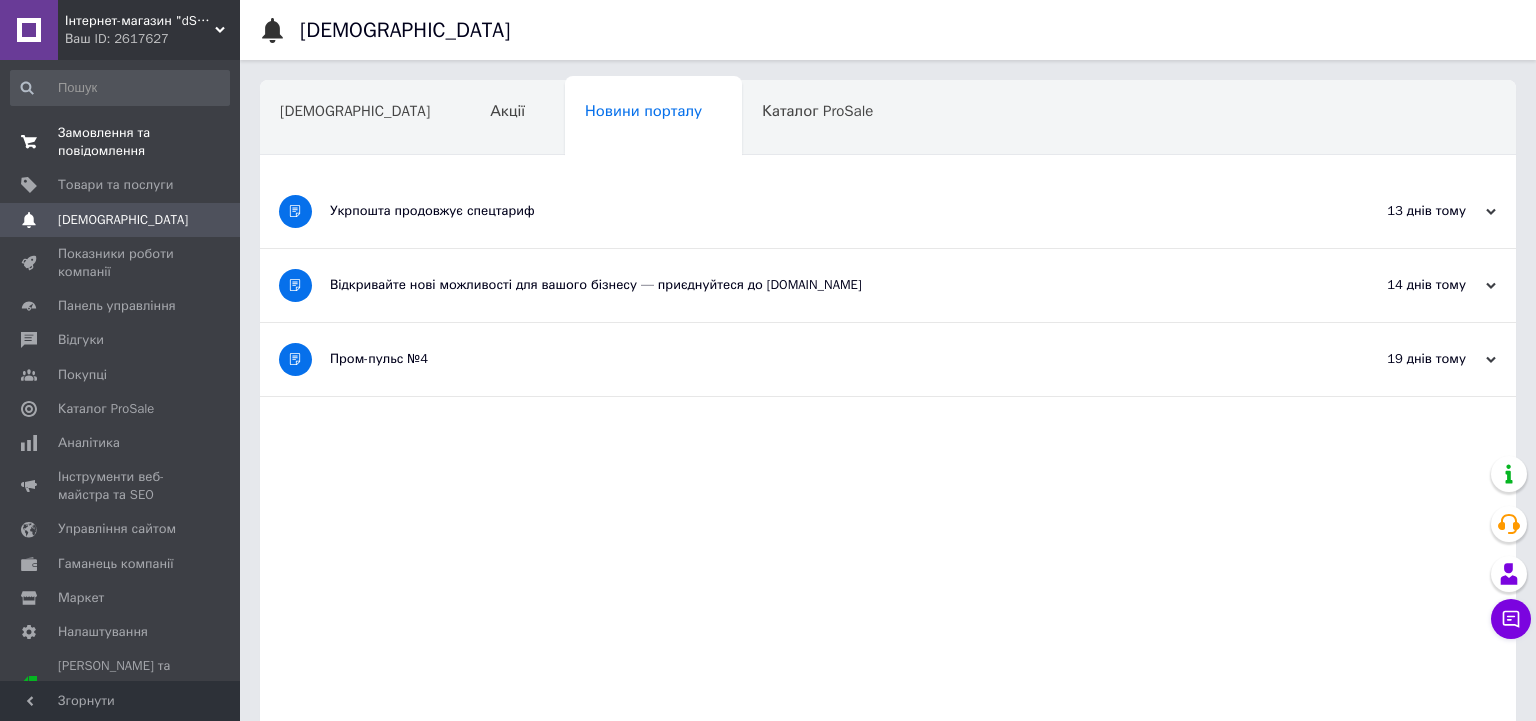 click on "Замовлення та повідомлення" at bounding box center [121, 142] 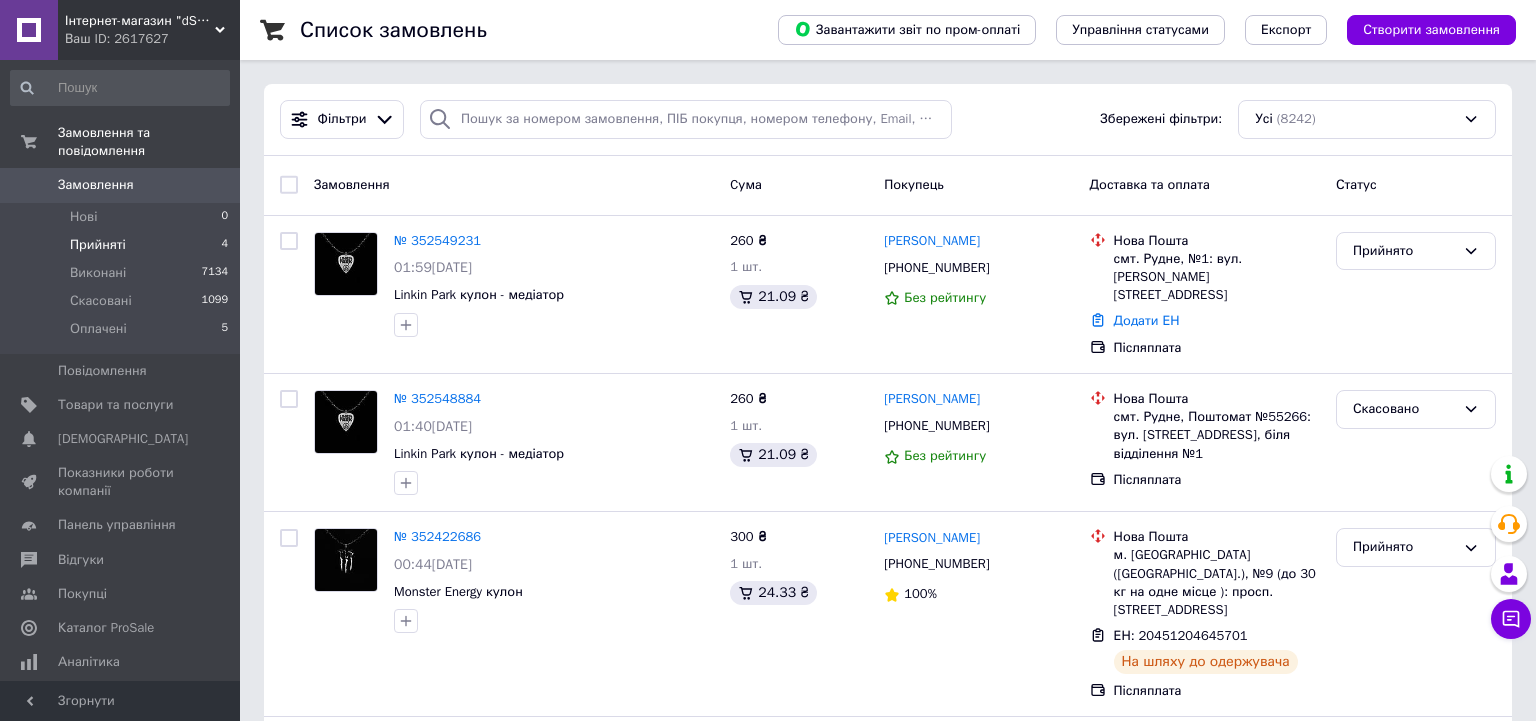 click on "Прийняті" at bounding box center [98, 245] 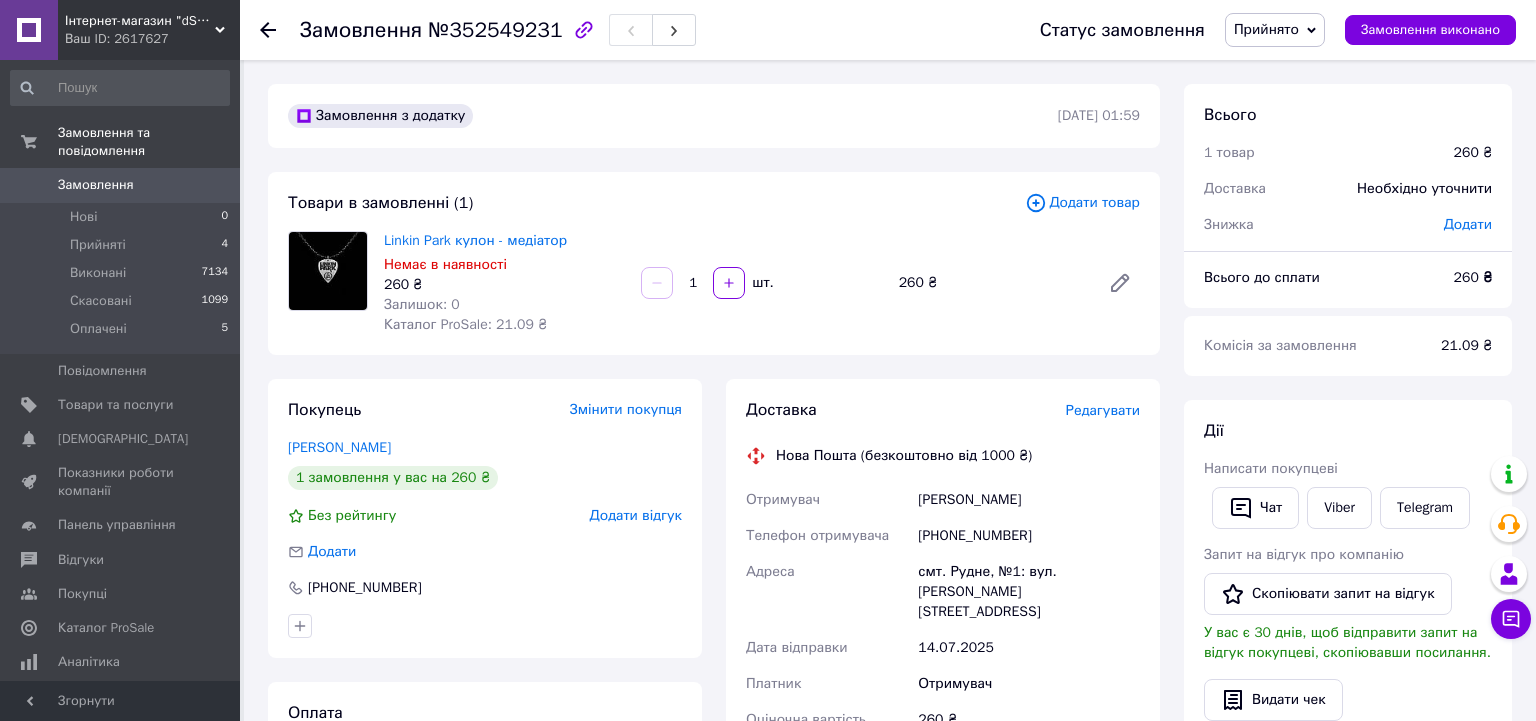 scroll, scrollTop: 0, scrollLeft: 0, axis: both 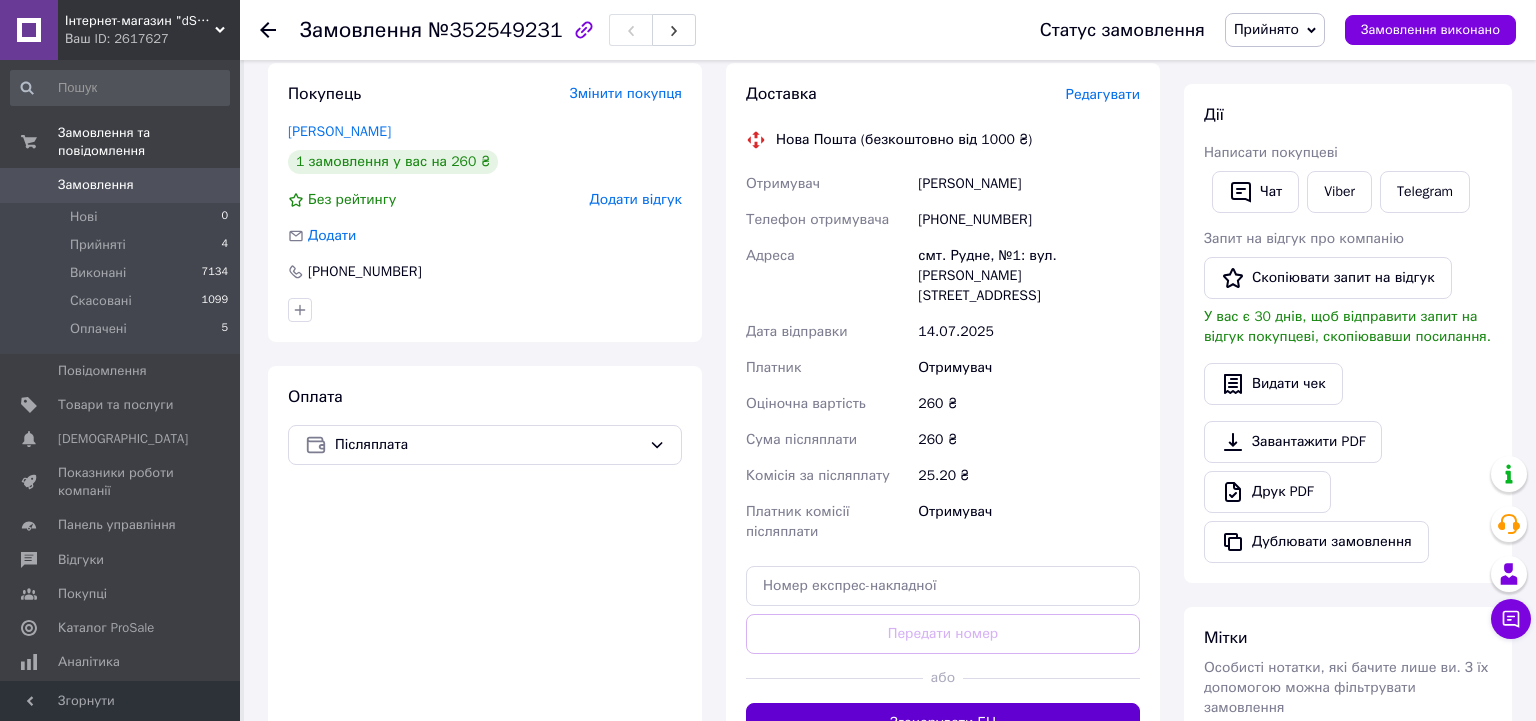 click on "Згенерувати ЕН" at bounding box center (943, 723) 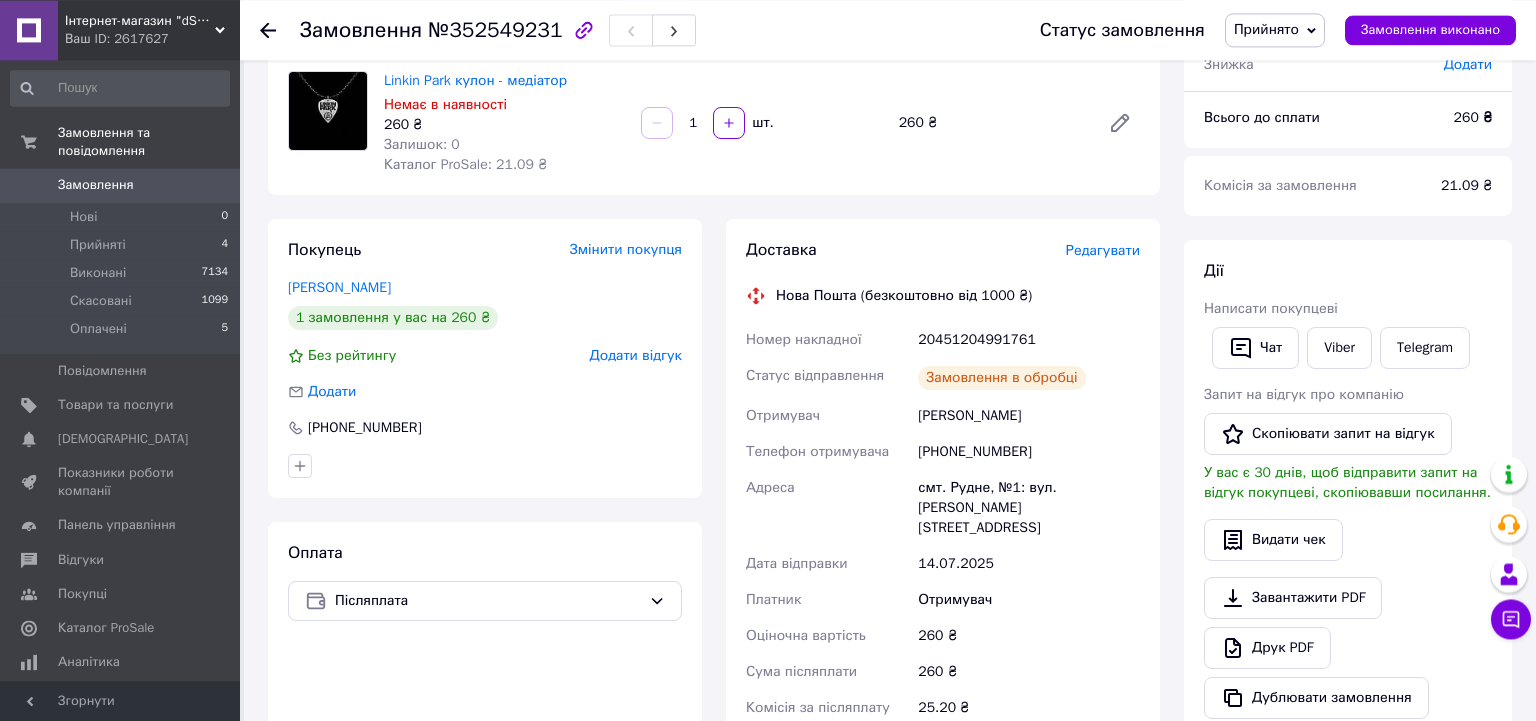 scroll, scrollTop: 211, scrollLeft: 0, axis: vertical 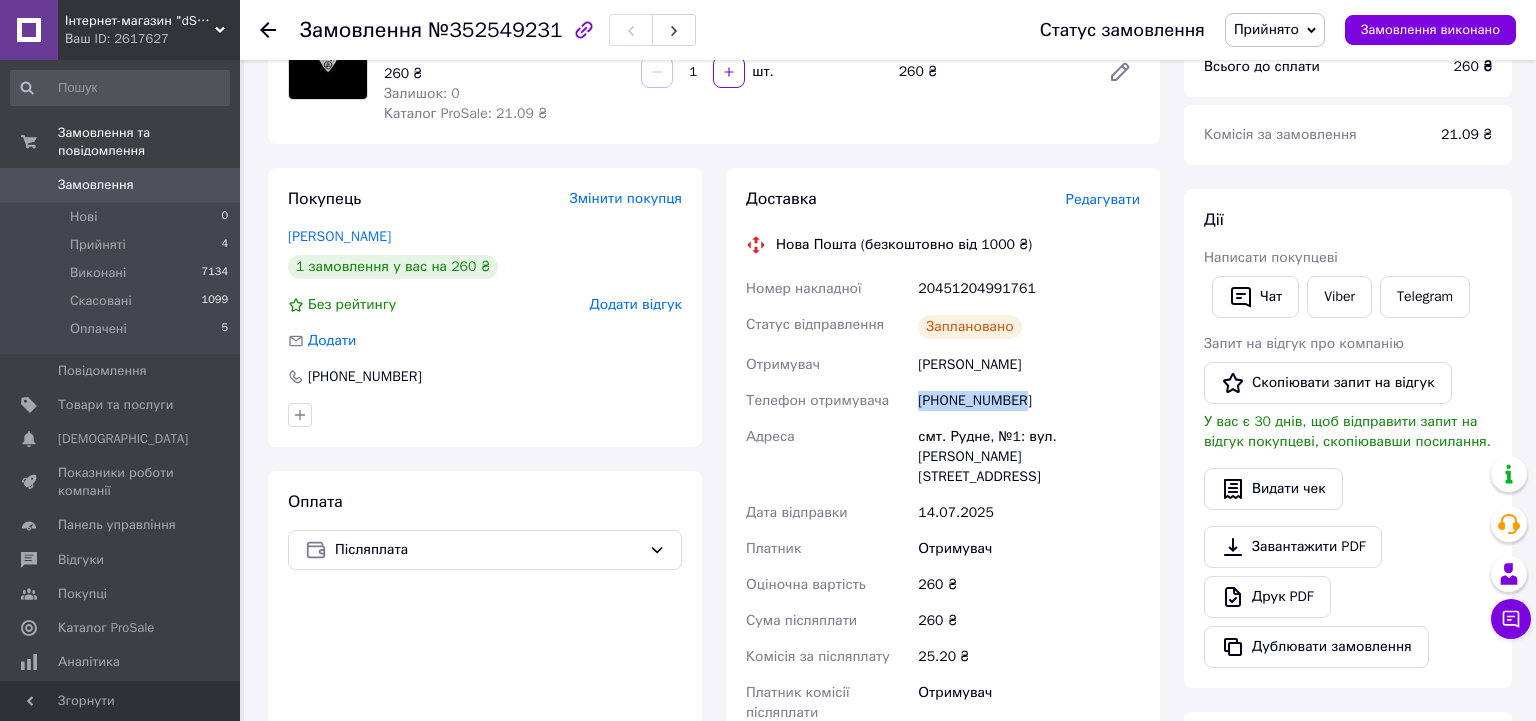 drag, startPoint x: 988, startPoint y: 400, endPoint x: 917, endPoint y: 400, distance: 71 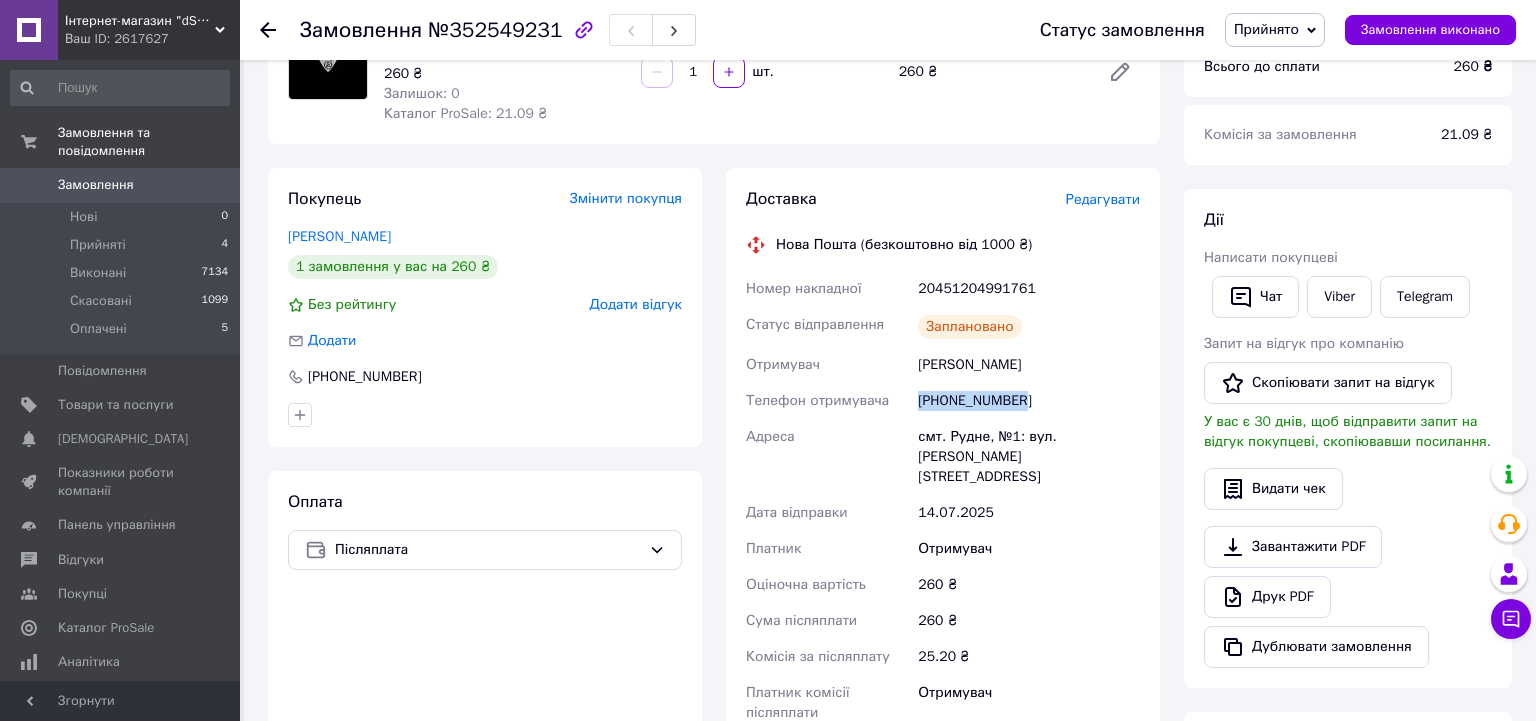 scroll, scrollTop: 0, scrollLeft: 0, axis: both 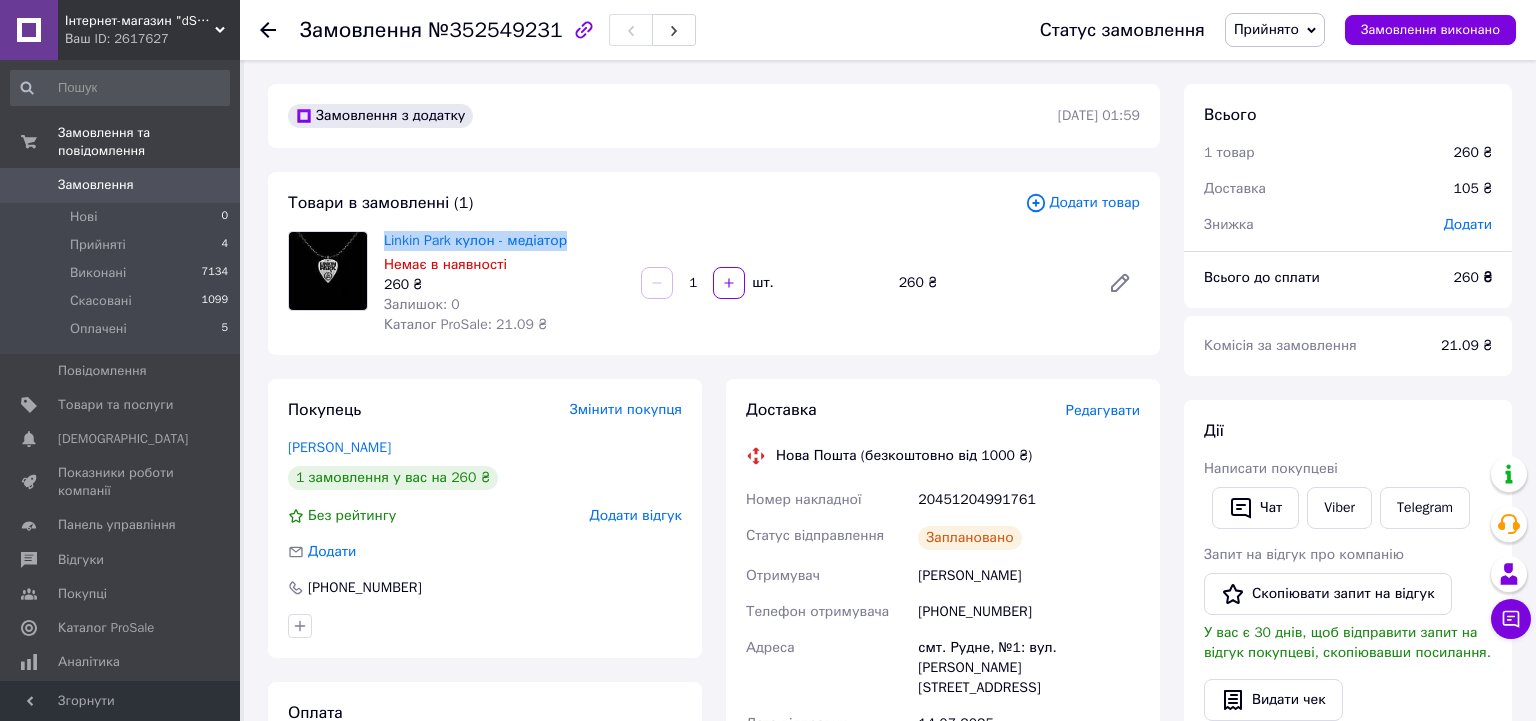 drag, startPoint x: 577, startPoint y: 239, endPoint x: 382, endPoint y: 246, distance: 195.1256 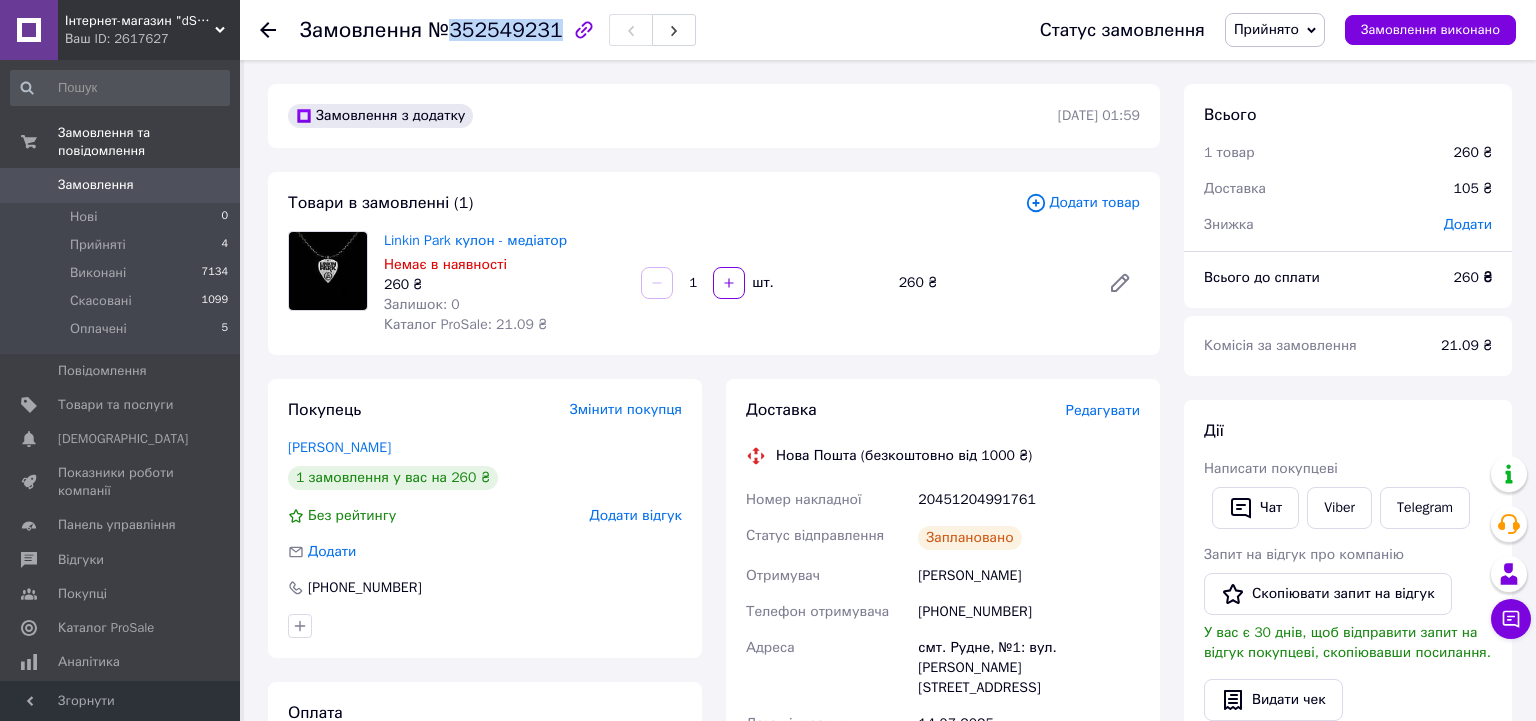 drag, startPoint x: 450, startPoint y: 31, endPoint x: 548, endPoint y: 27, distance: 98.0816 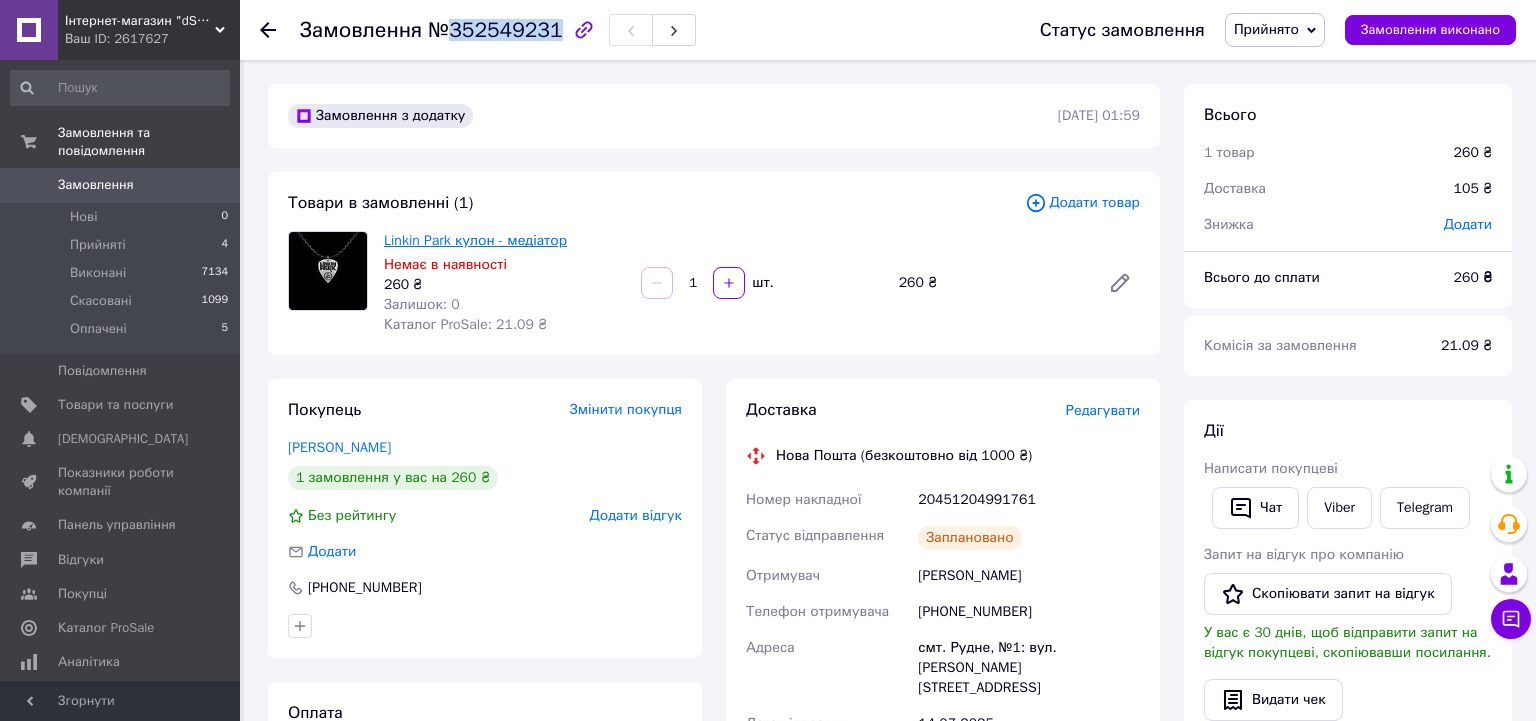 copy on "352549231" 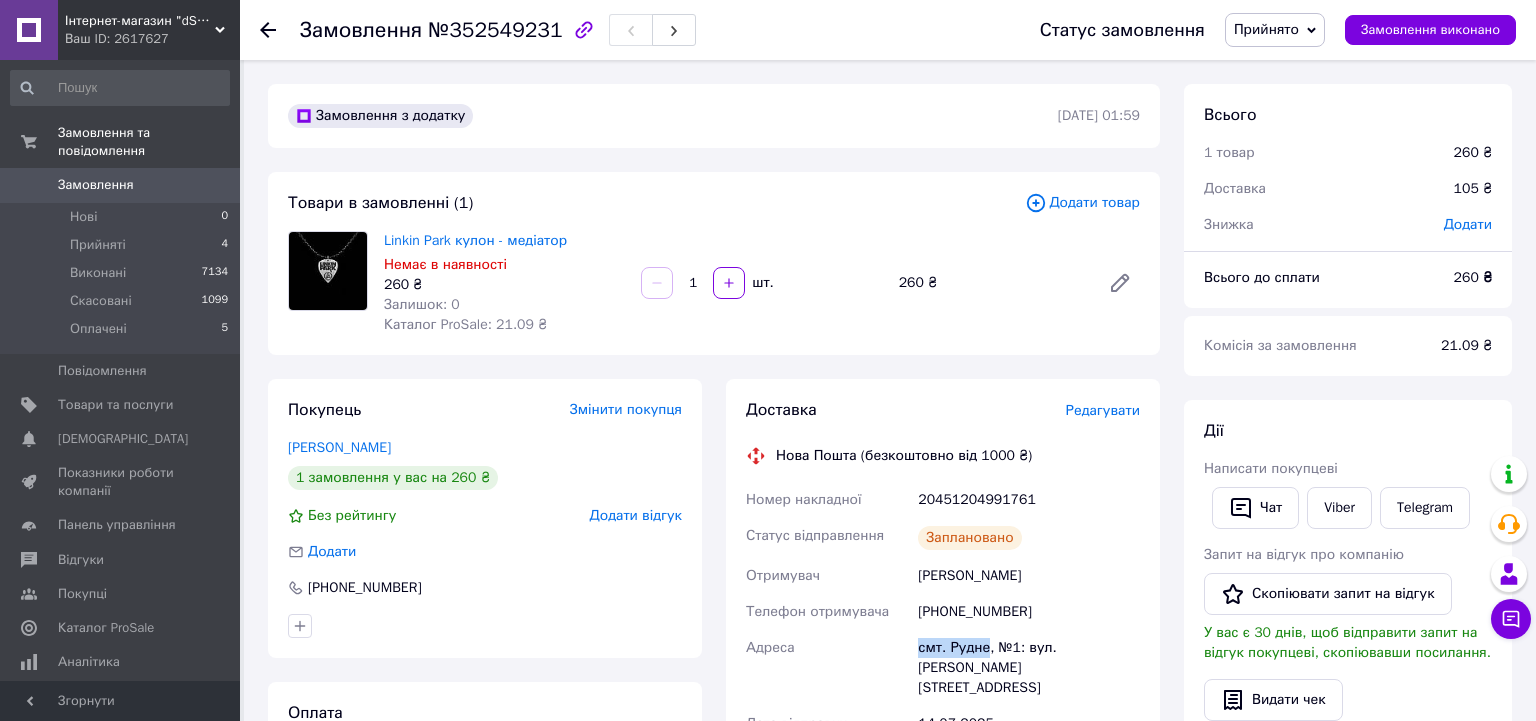 drag, startPoint x: 919, startPoint y: 648, endPoint x: 983, endPoint y: 644, distance: 64.12488 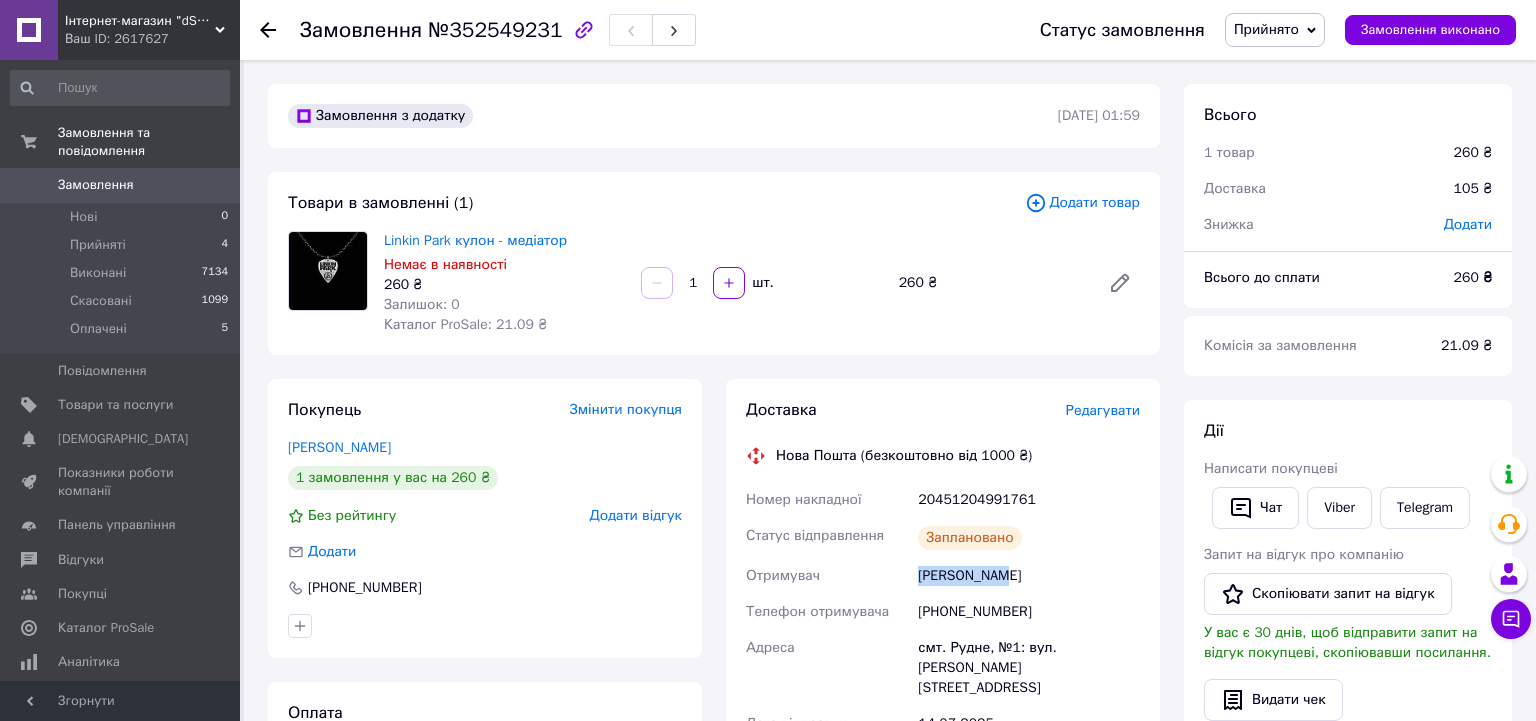 drag, startPoint x: 988, startPoint y: 577, endPoint x: 913, endPoint y: 576, distance: 75.00667 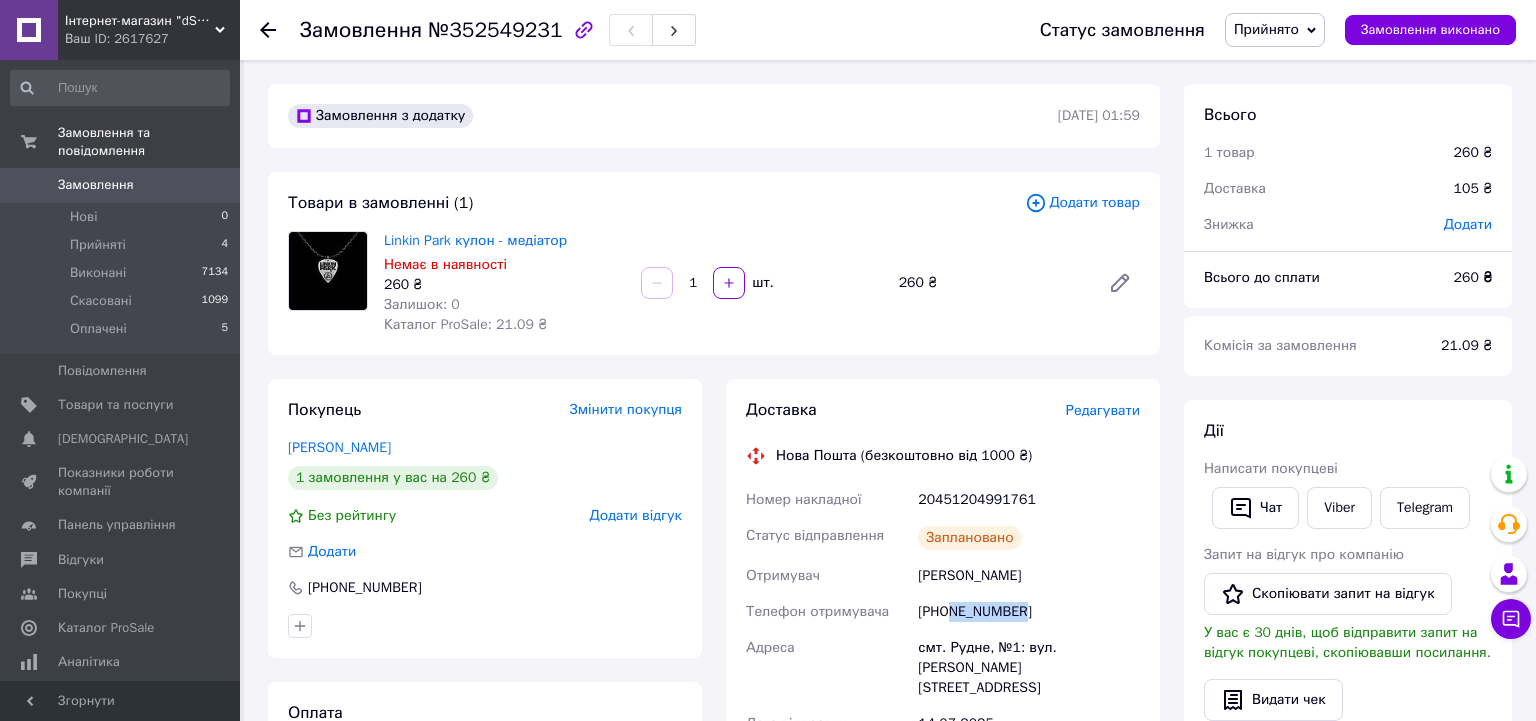 drag, startPoint x: 1026, startPoint y: 608, endPoint x: 952, endPoint y: 610, distance: 74.02702 